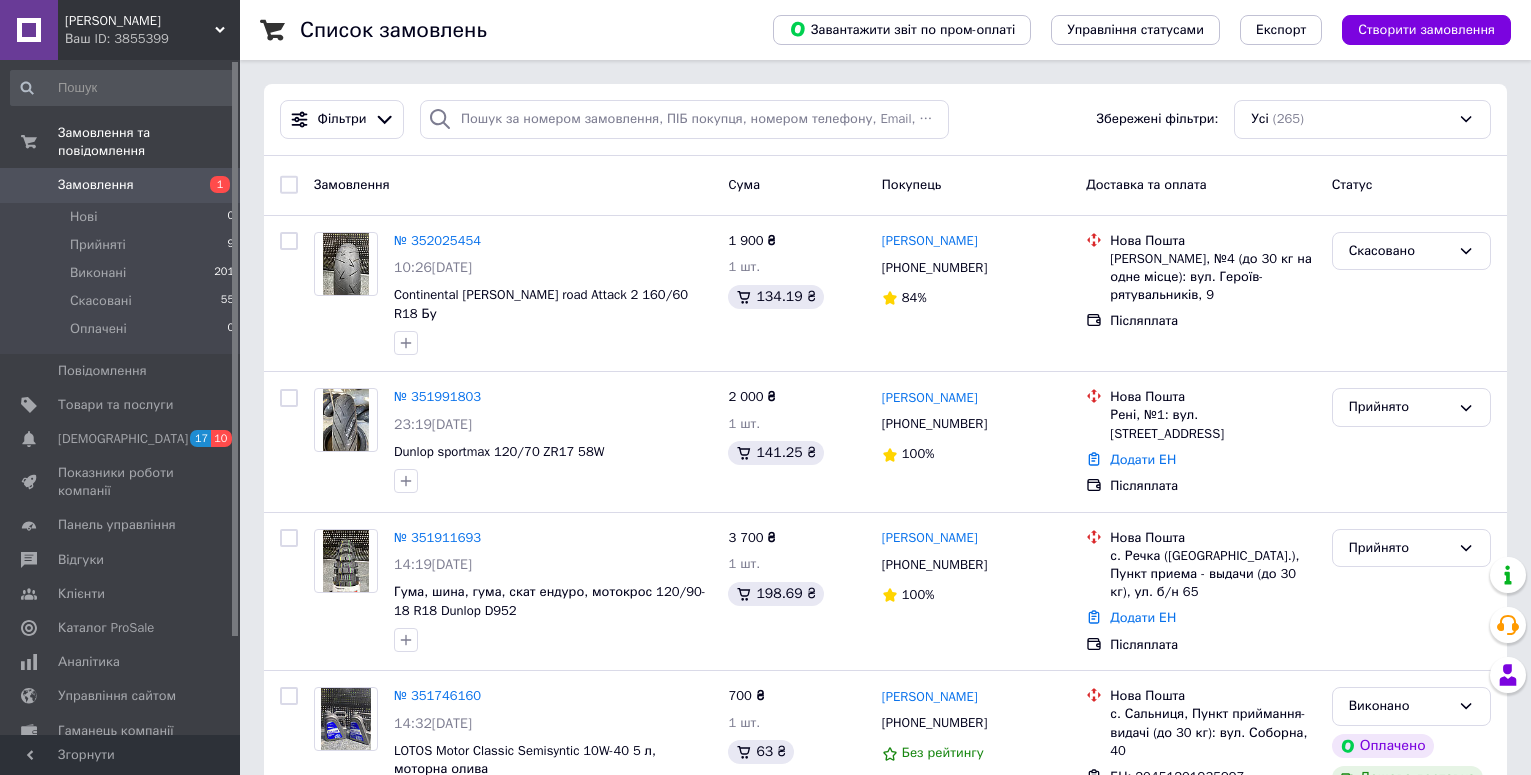 scroll, scrollTop: 0, scrollLeft: 0, axis: both 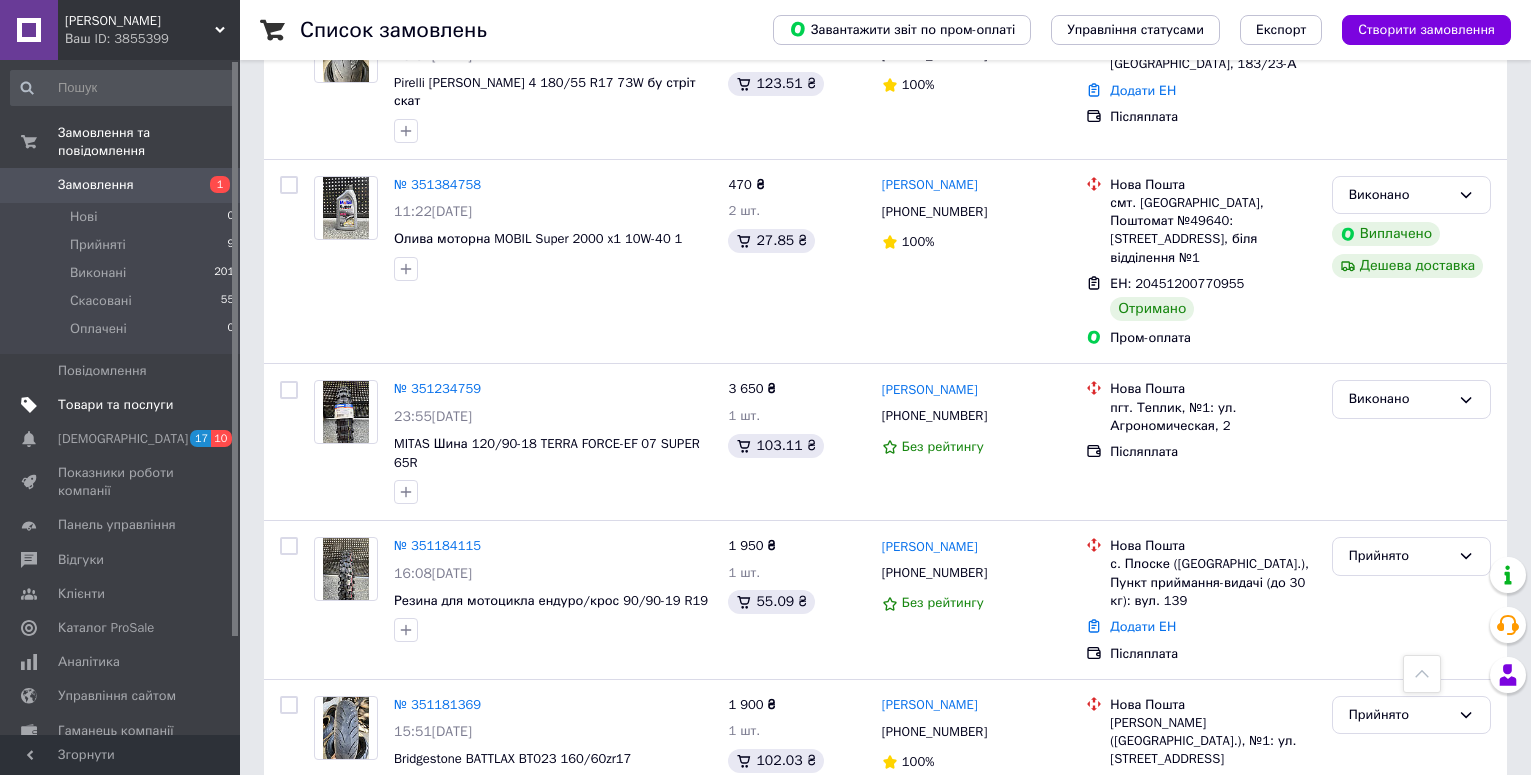 click on "Товари та послуги" at bounding box center (115, 405) 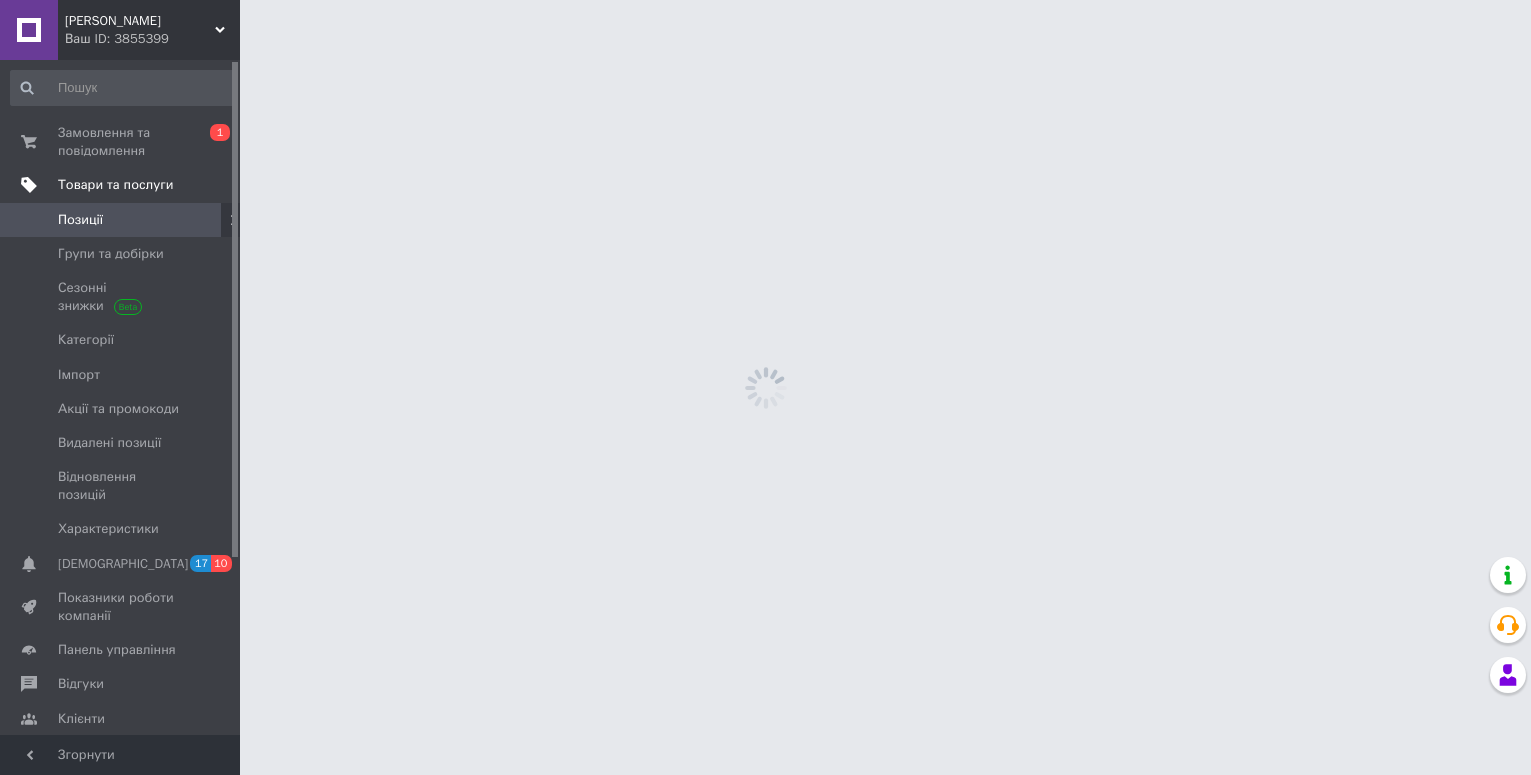scroll, scrollTop: 0, scrollLeft: 0, axis: both 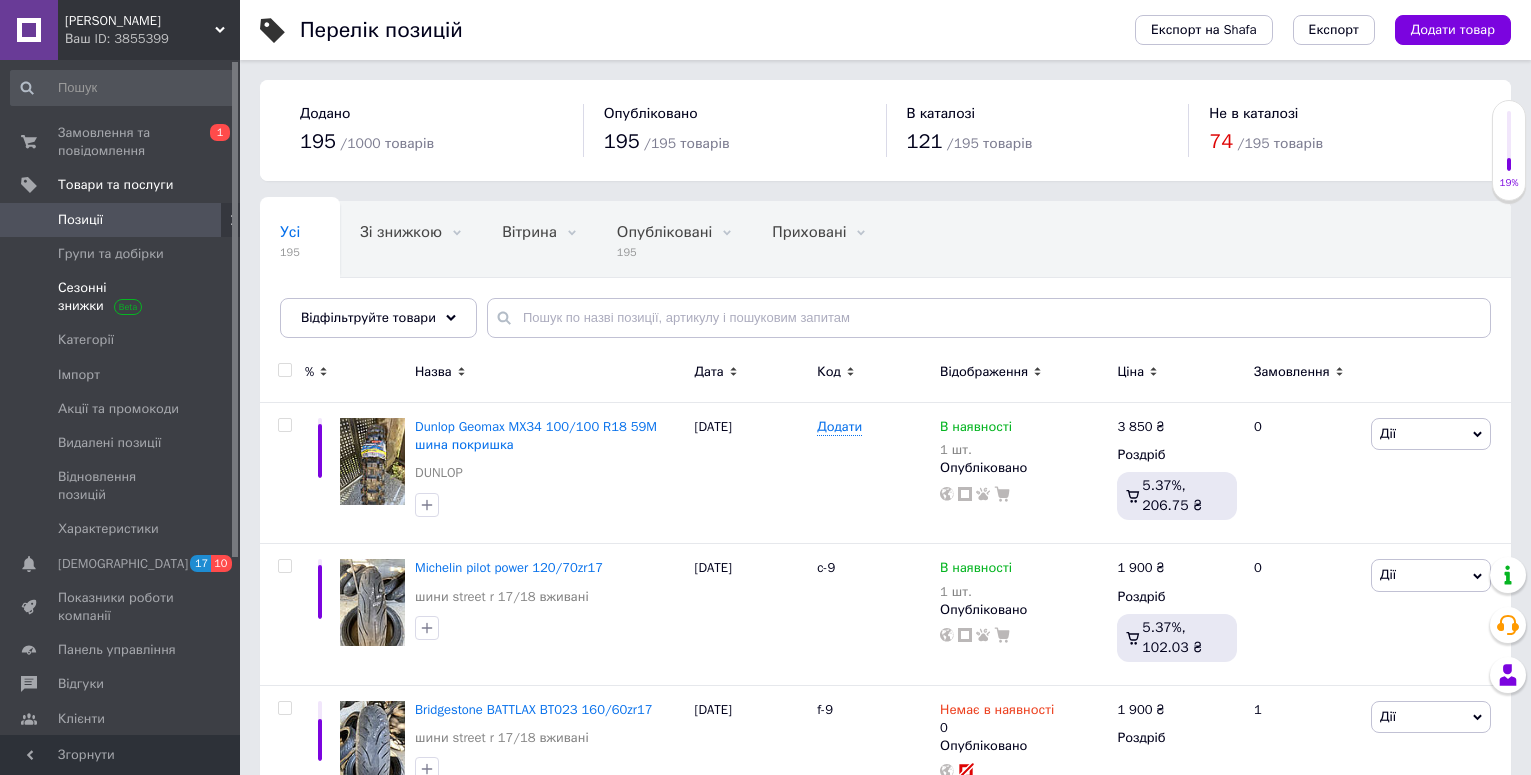 click on "Сезонні знижки" at bounding box center (121, 297) 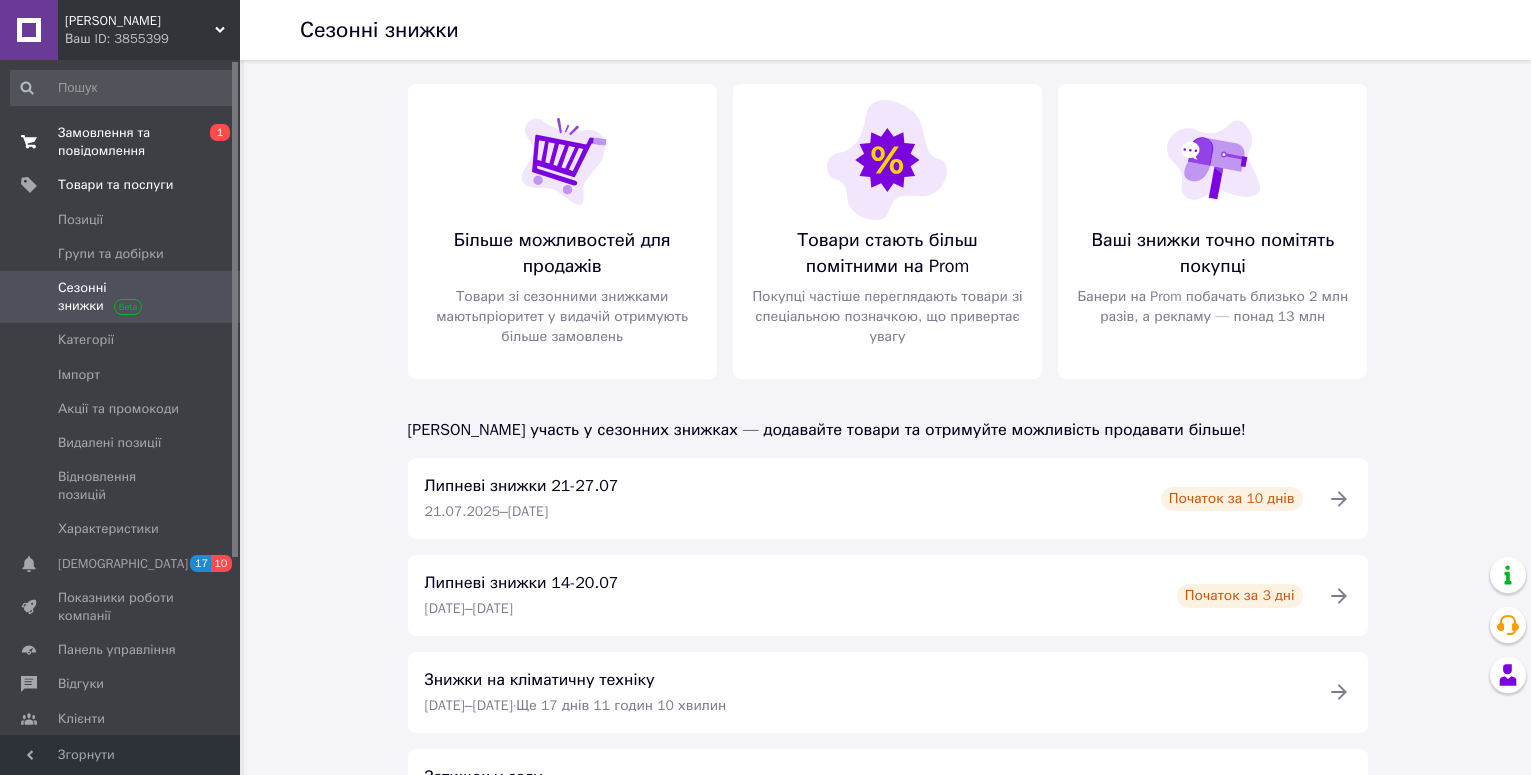click on "Замовлення та повідомлення" at bounding box center (121, 142) 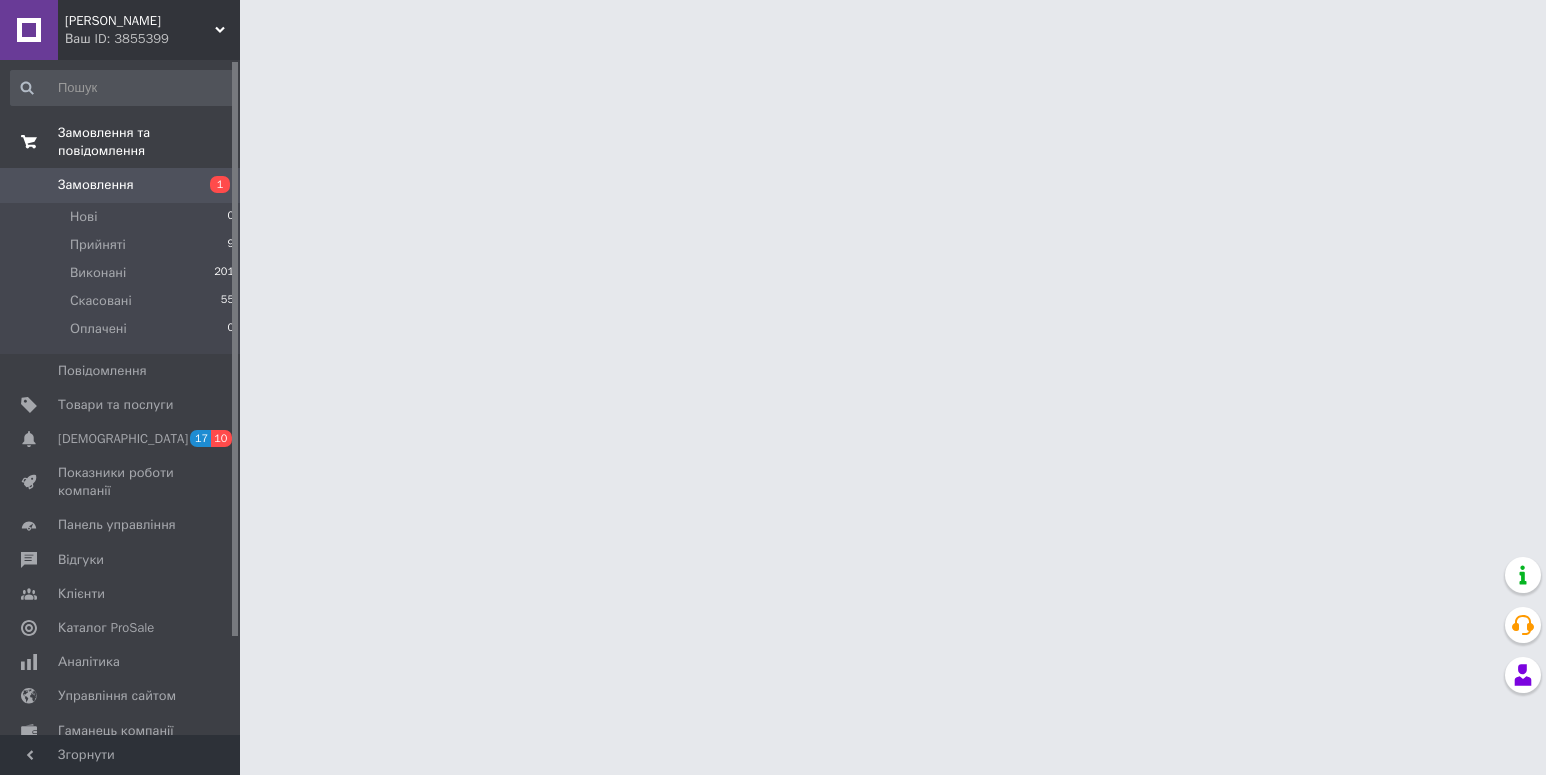 click on "Замовлення та повідомлення" at bounding box center [123, 142] 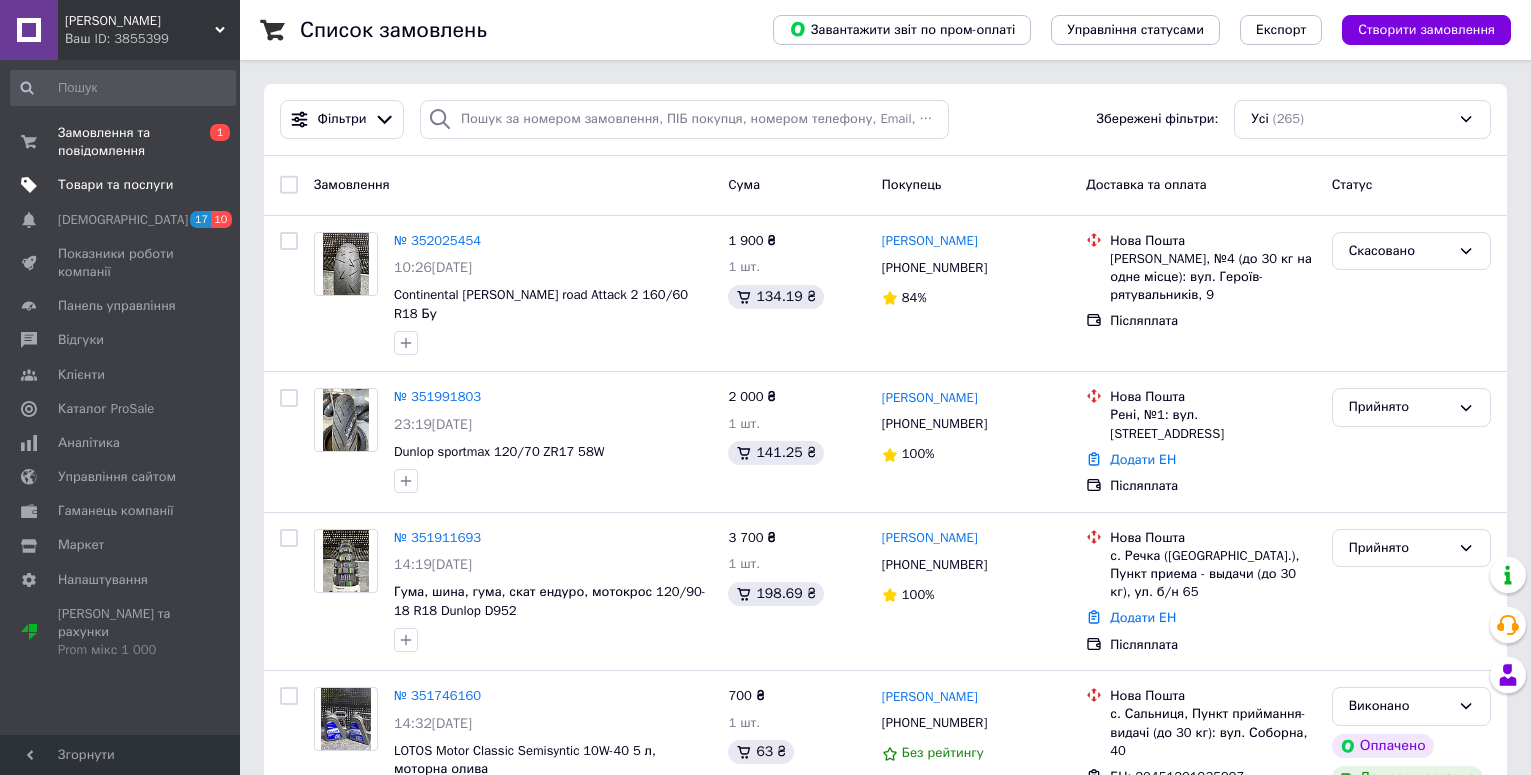 click on "Товари та послуги" at bounding box center (115, 185) 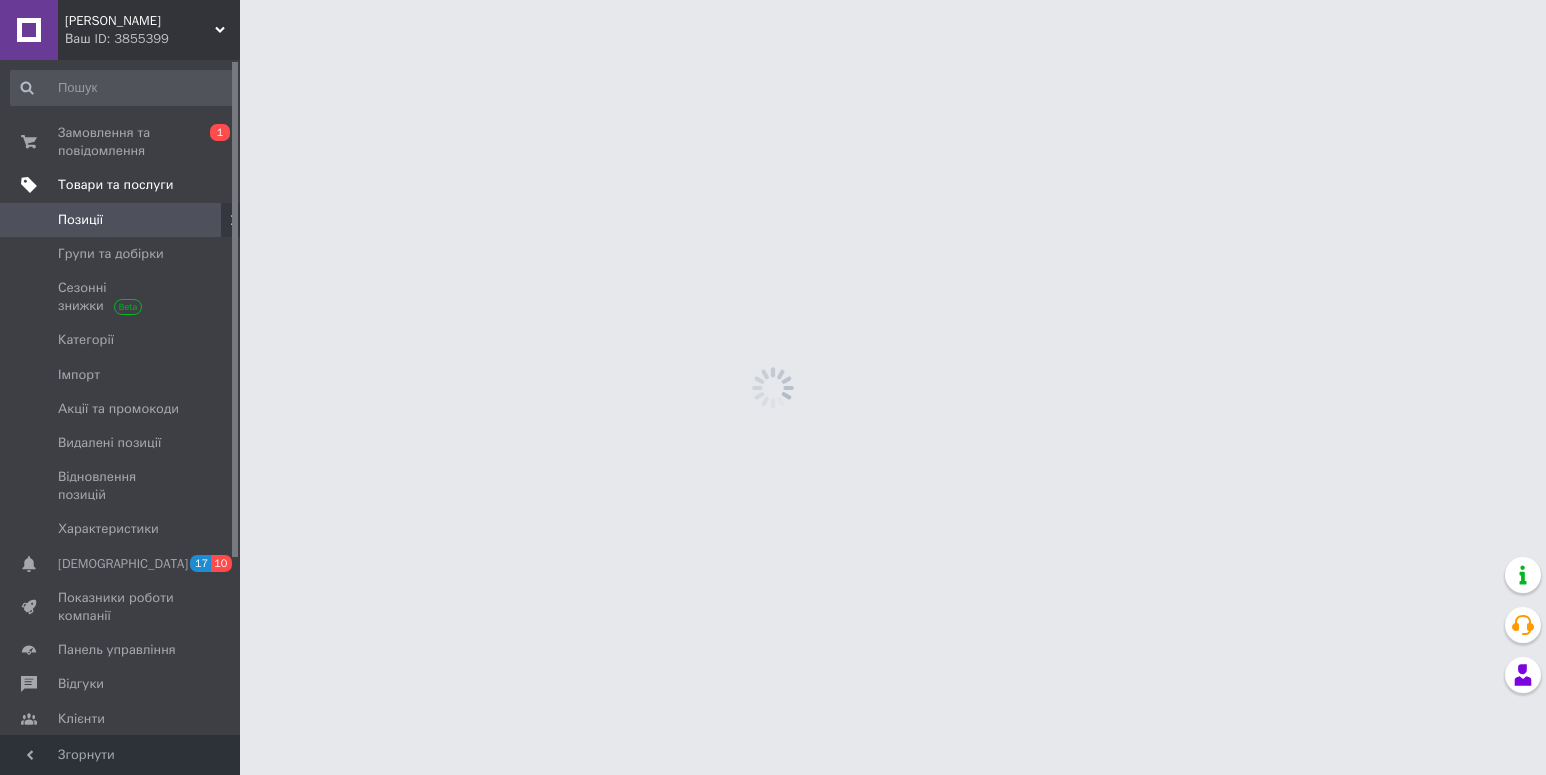 click on "Товари та послуги" at bounding box center (115, 185) 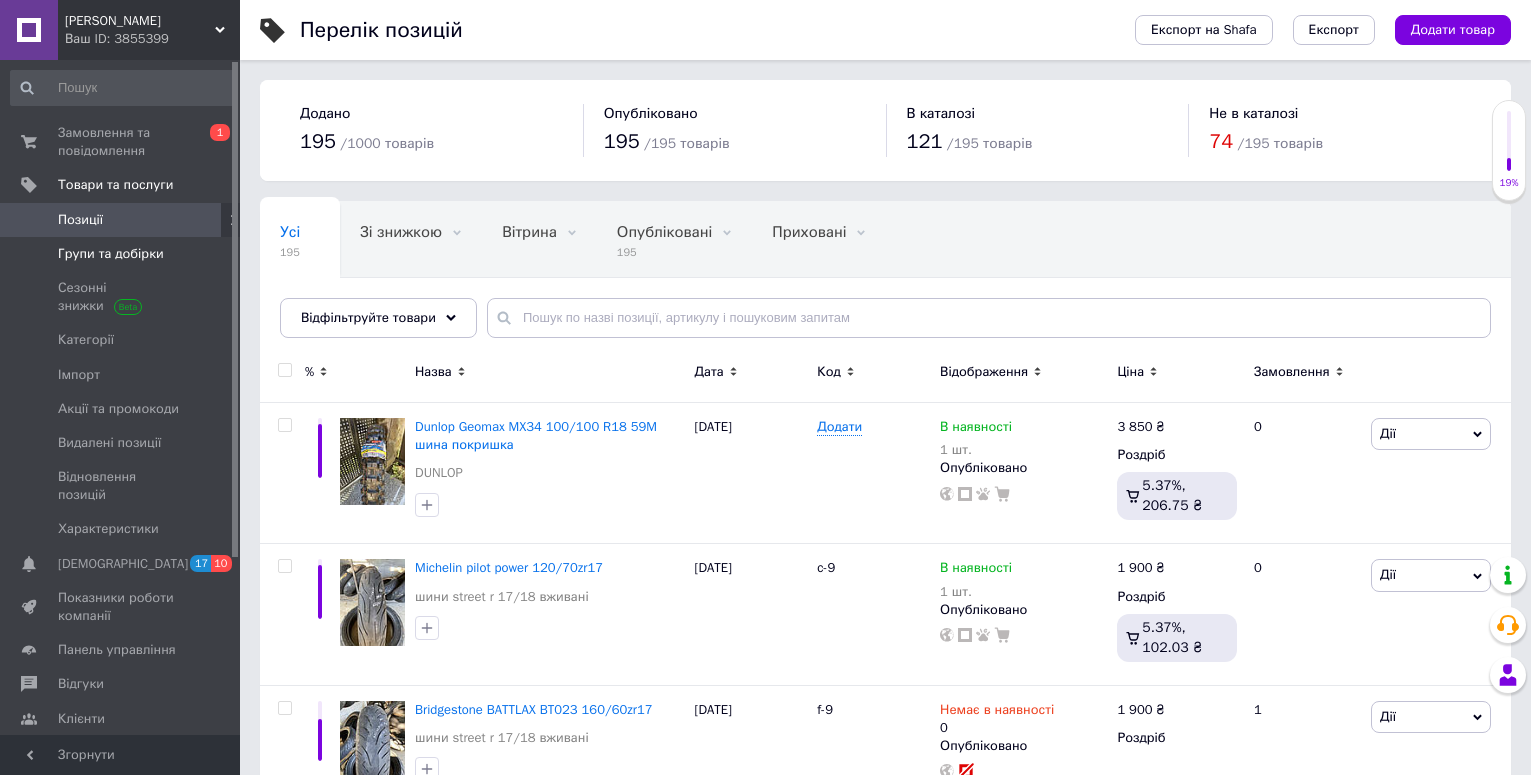click on "Групи та добірки" at bounding box center (111, 254) 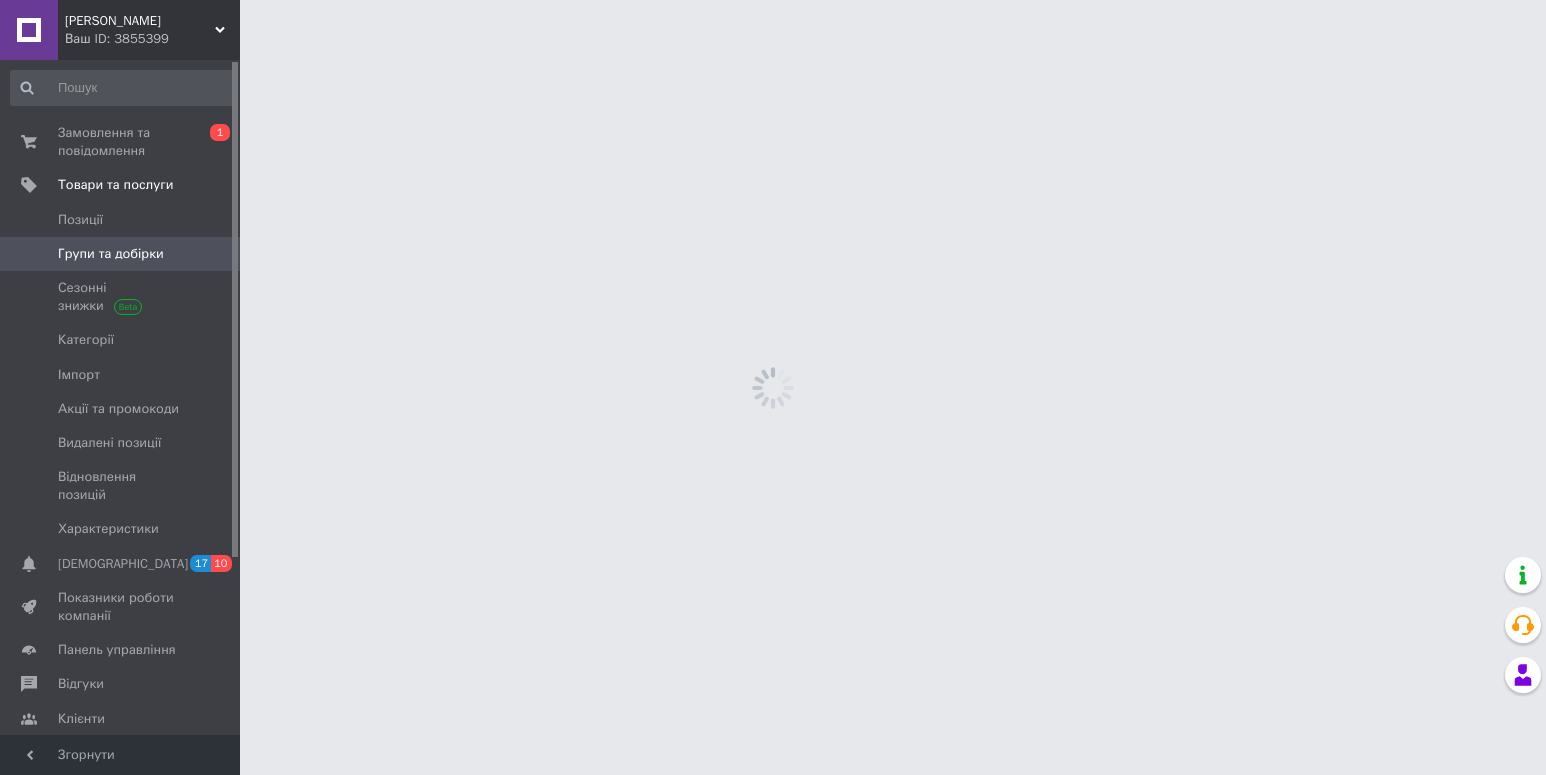 click on "Групи та добірки" at bounding box center [111, 254] 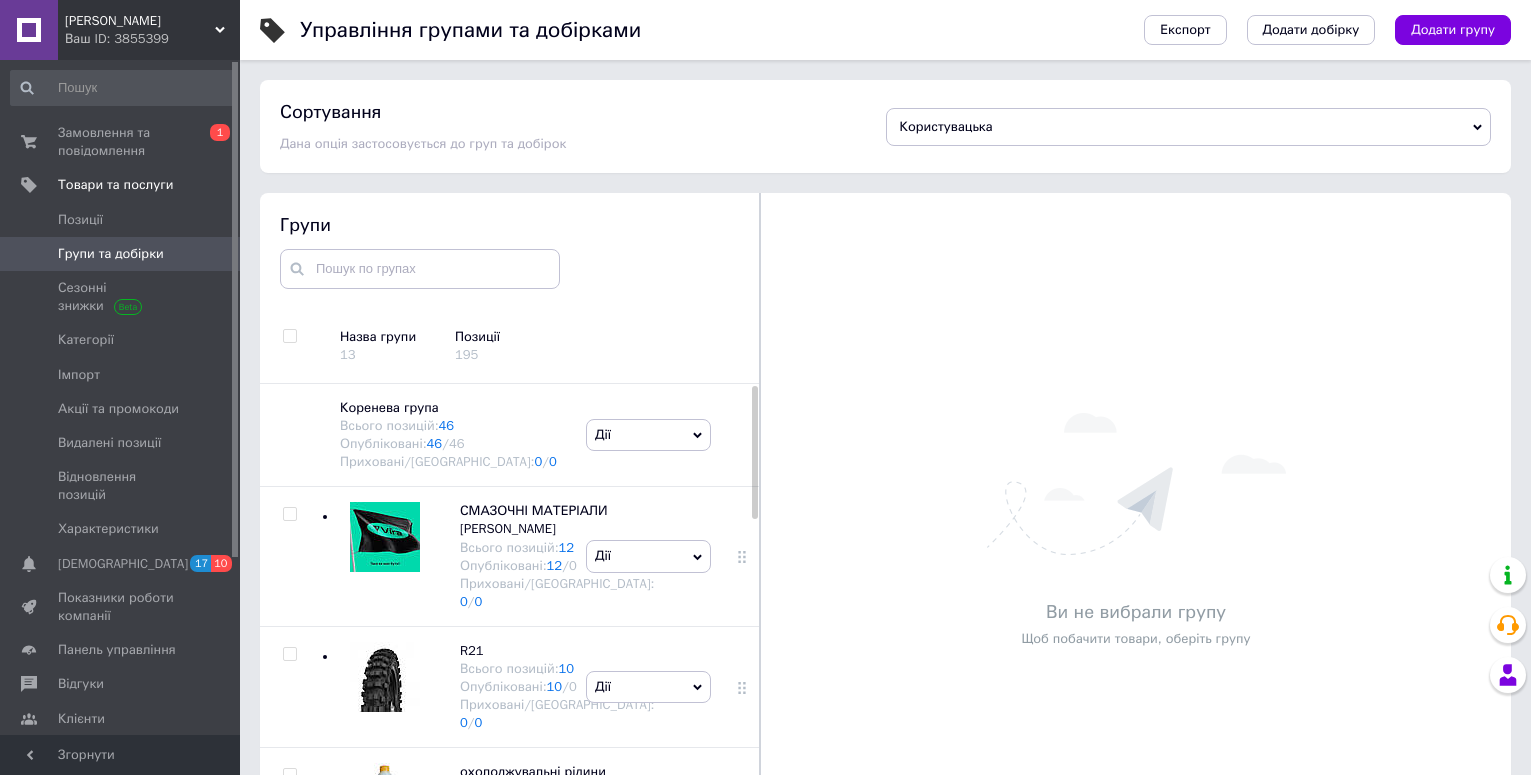 drag, startPoint x: 758, startPoint y: 435, endPoint x: 758, endPoint y: 449, distance: 14 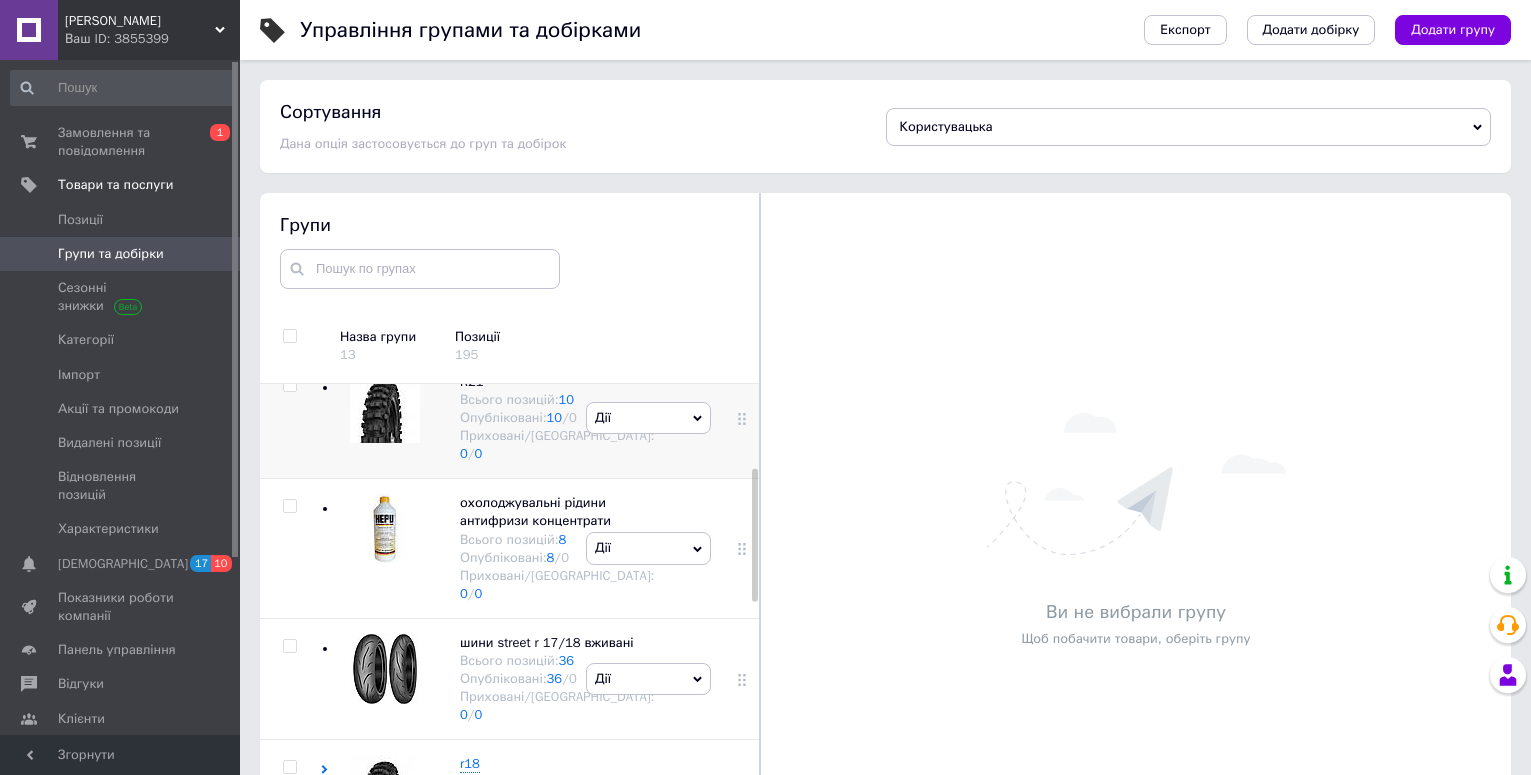 drag, startPoint x: 759, startPoint y: 459, endPoint x: 745, endPoint y: 522, distance: 64.53681 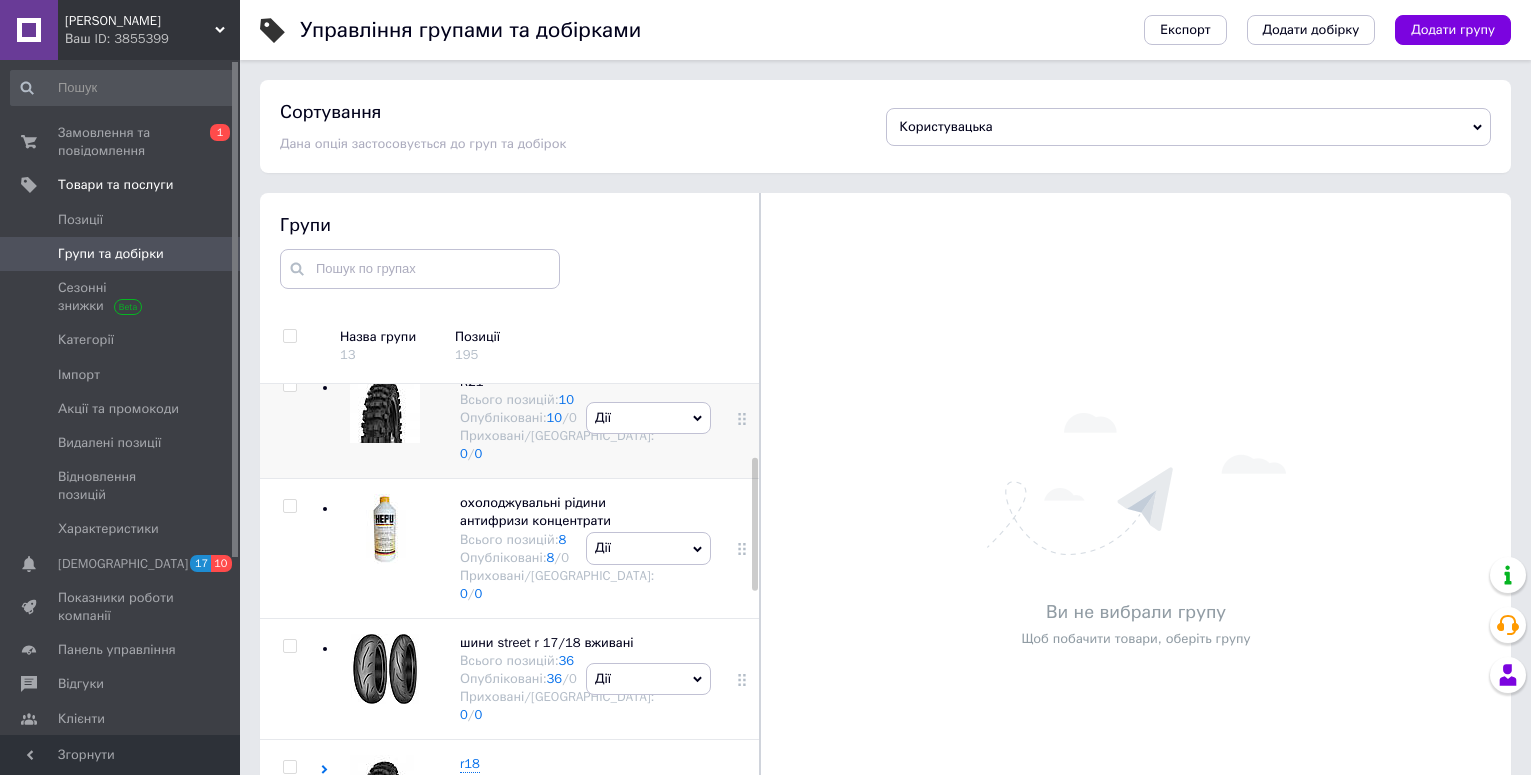 scroll, scrollTop: 262, scrollLeft: 0, axis: vertical 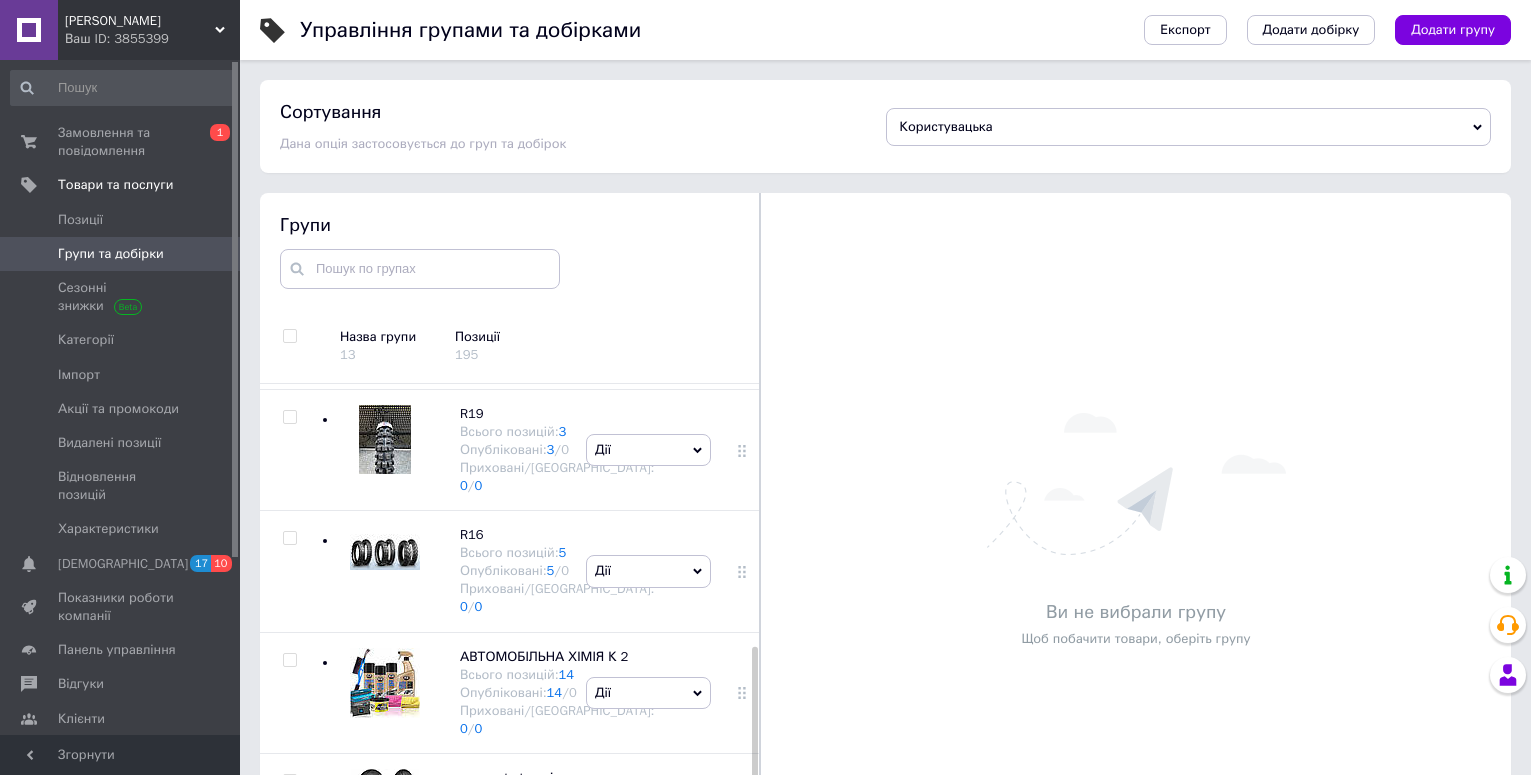 drag, startPoint x: 754, startPoint y: 531, endPoint x: 755, endPoint y: 720, distance: 189.00264 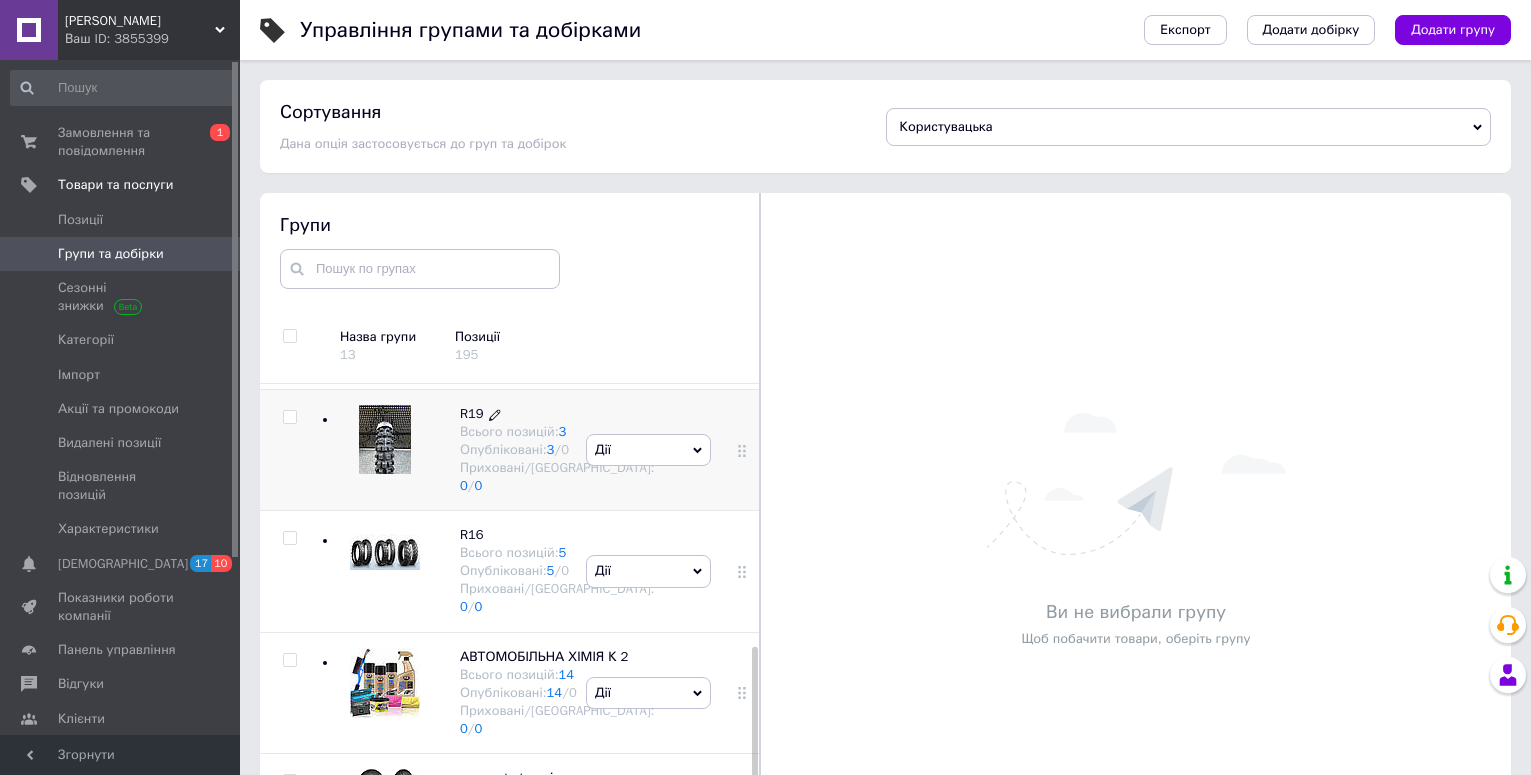 click on "R19" at bounding box center [472, 413] 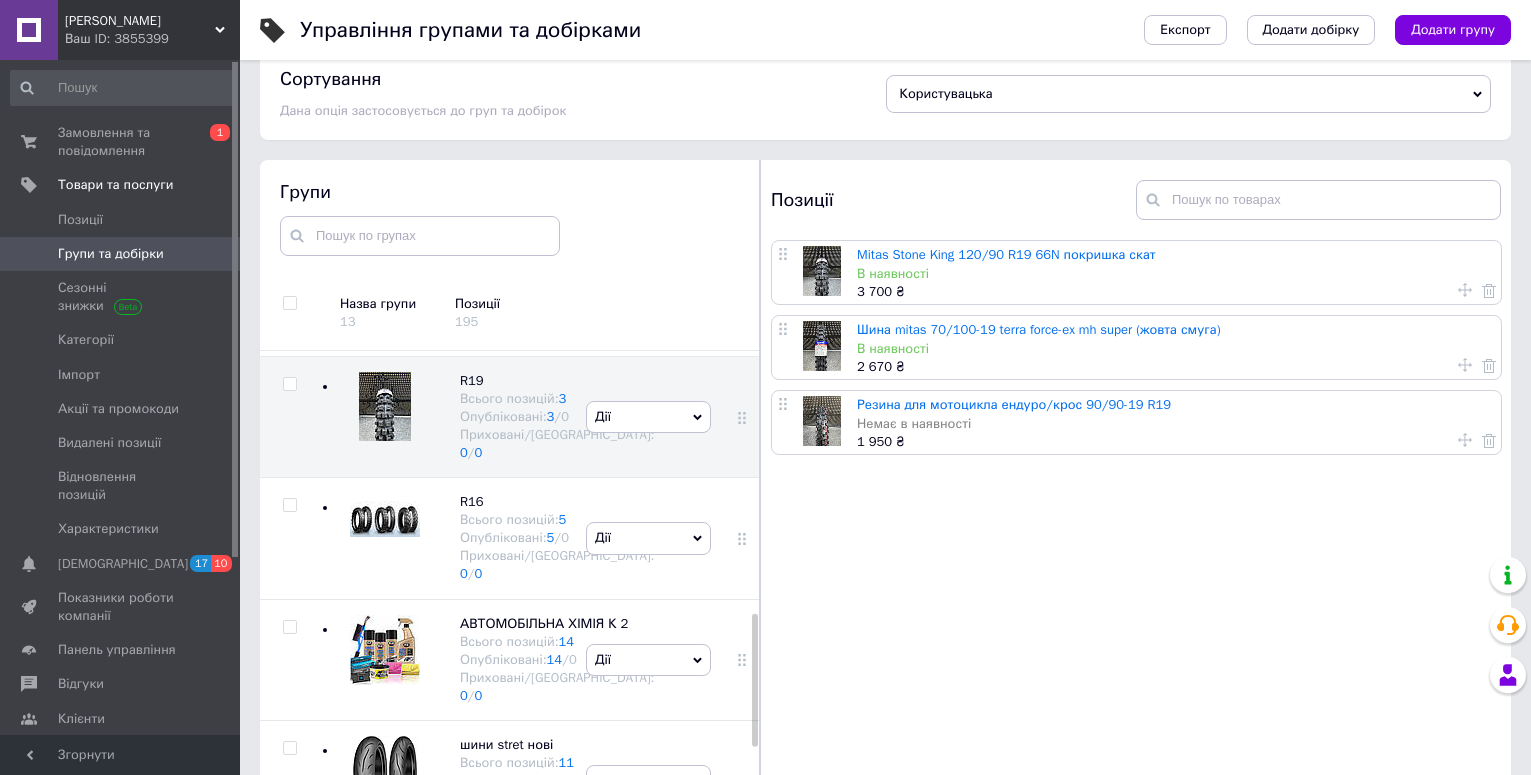 scroll, scrollTop: 113, scrollLeft: 0, axis: vertical 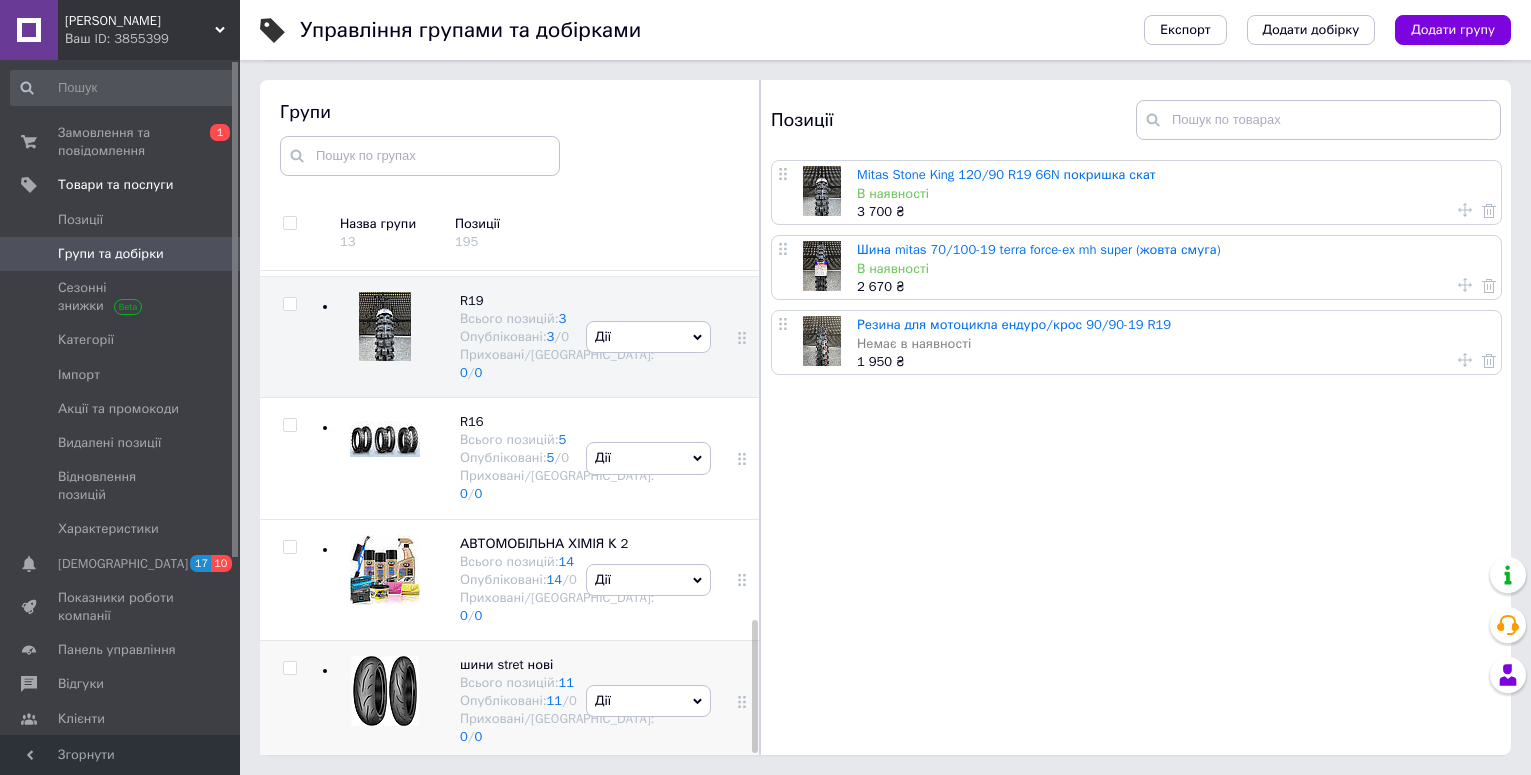 drag, startPoint x: 751, startPoint y: 584, endPoint x: 745, endPoint y: 698, distance: 114.15778 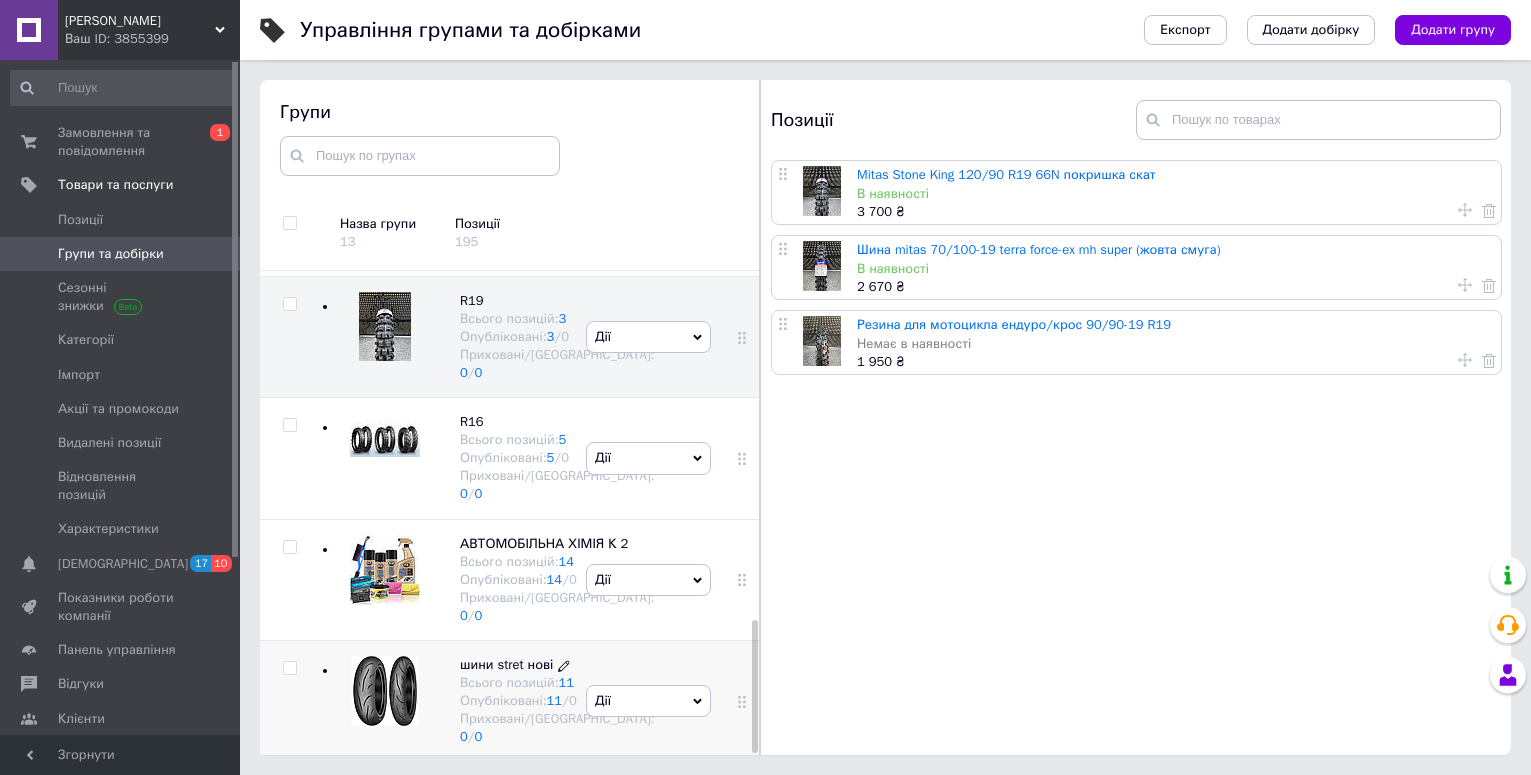 click on "шини stret нові Всього позицій:  11 Опубліковані:  11  /  0 Приховані/Видалені:  0  /  0" at bounding box center (557, 701) 